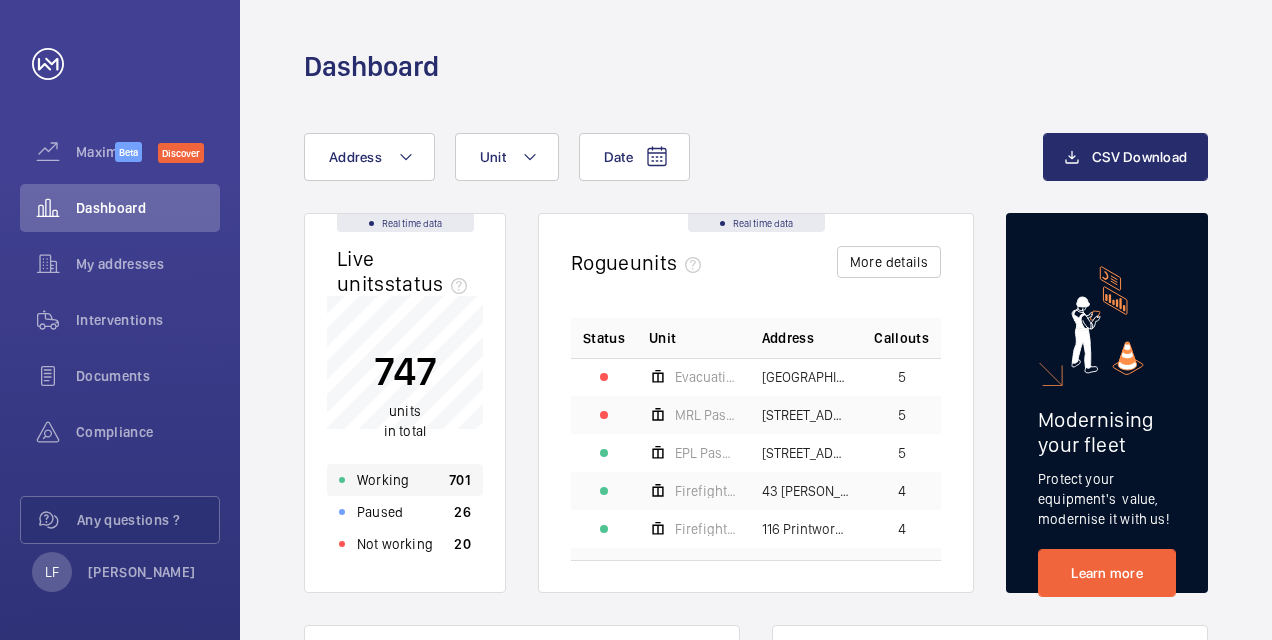 scroll, scrollTop: 0, scrollLeft: 0, axis: both 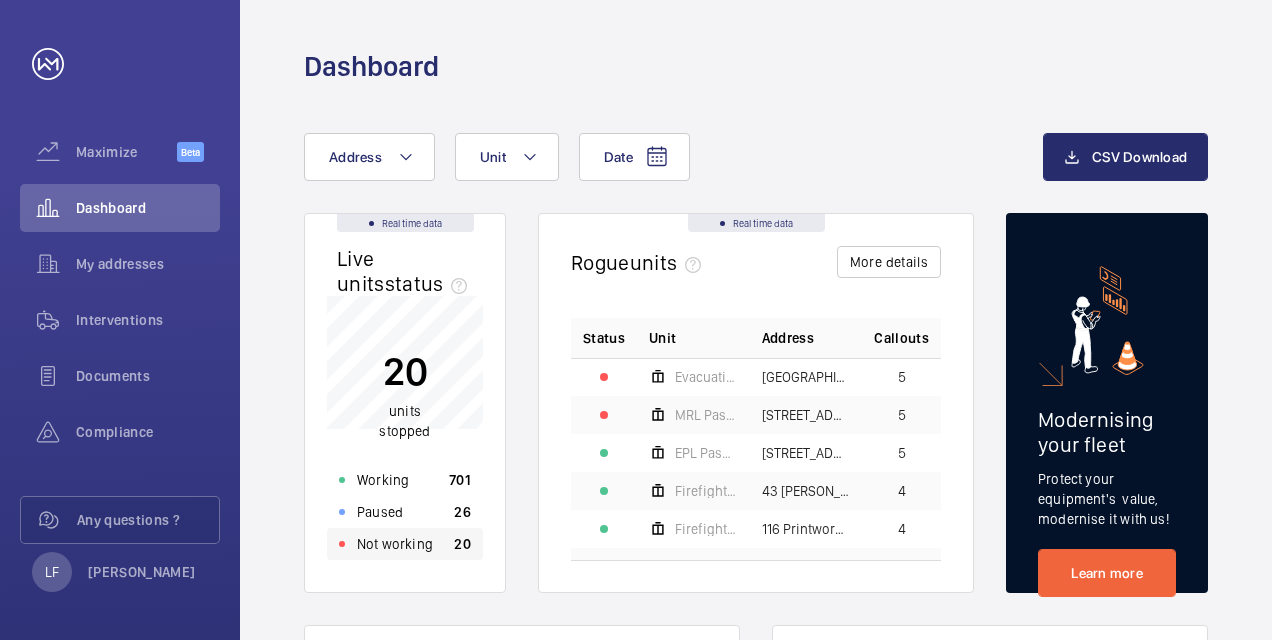 click on "Not working" 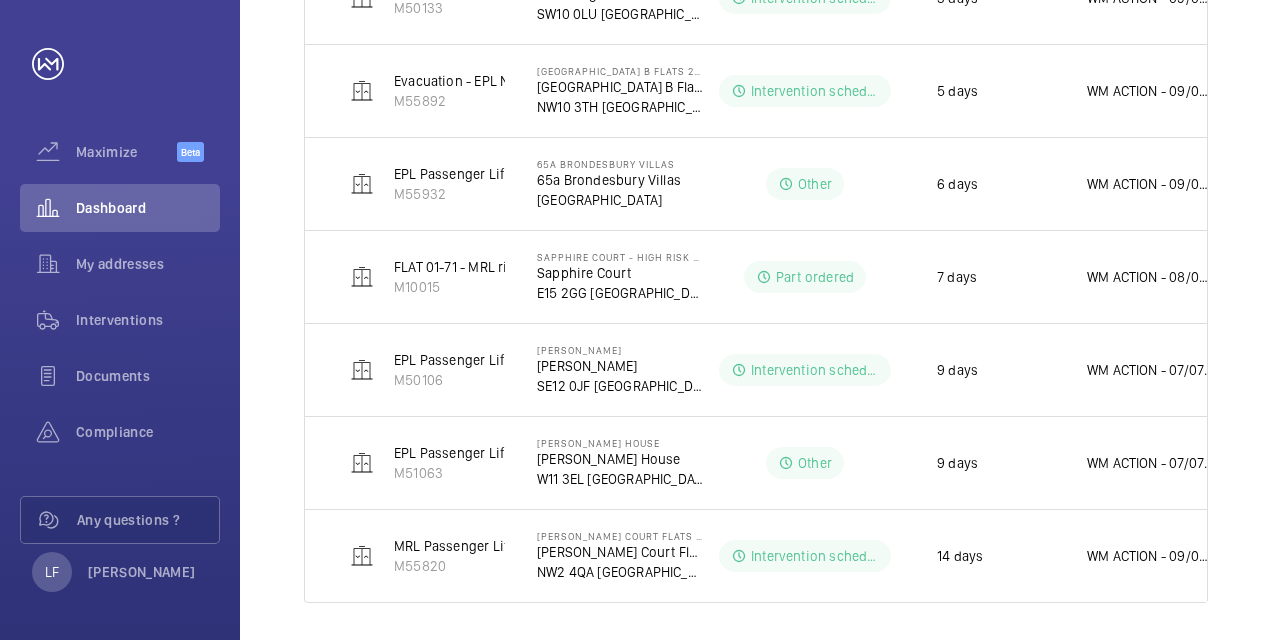 scroll, scrollTop: 1132, scrollLeft: 0, axis: vertical 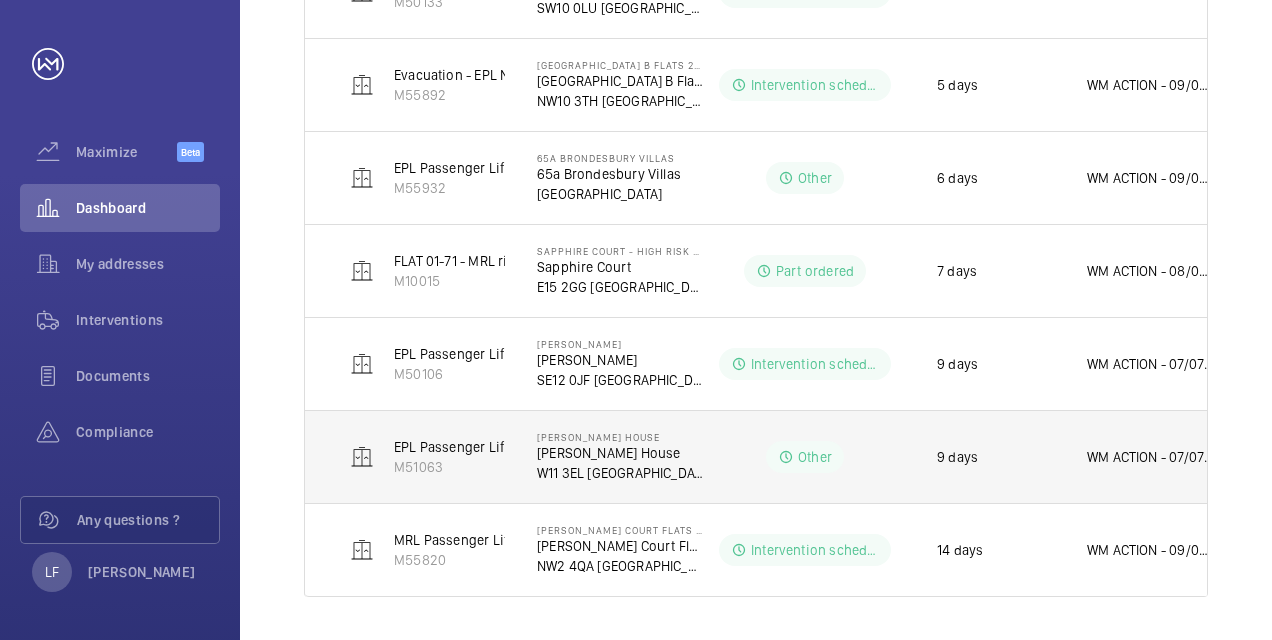 click on "WM ACTION - 07/07 - Car gate contacts due in [DATE] - Parts due in [DATE] 8th
02/07 - Car gate contact parts required, sourcing eta" 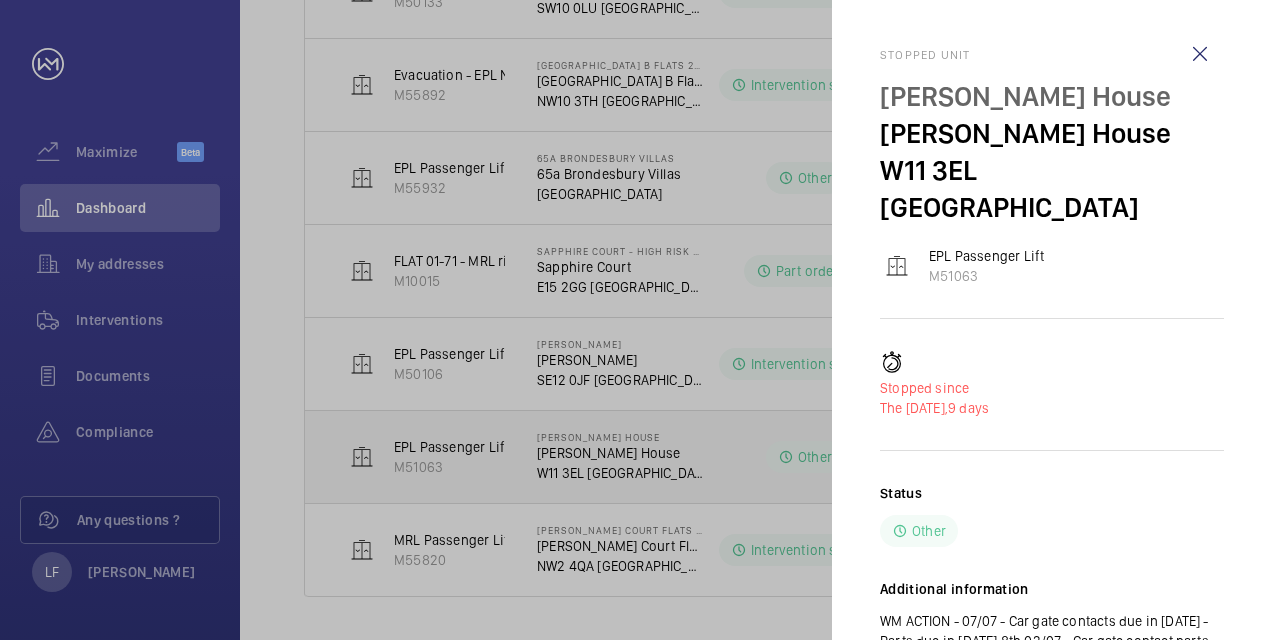 scroll, scrollTop: 1132, scrollLeft: 0, axis: vertical 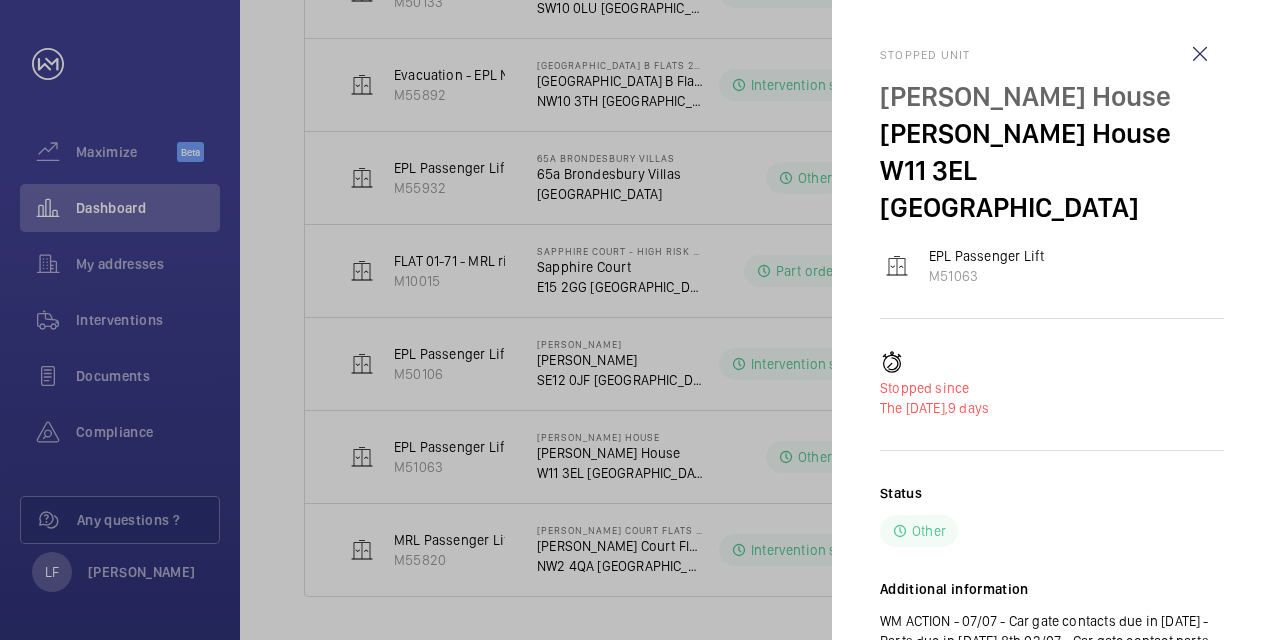 click 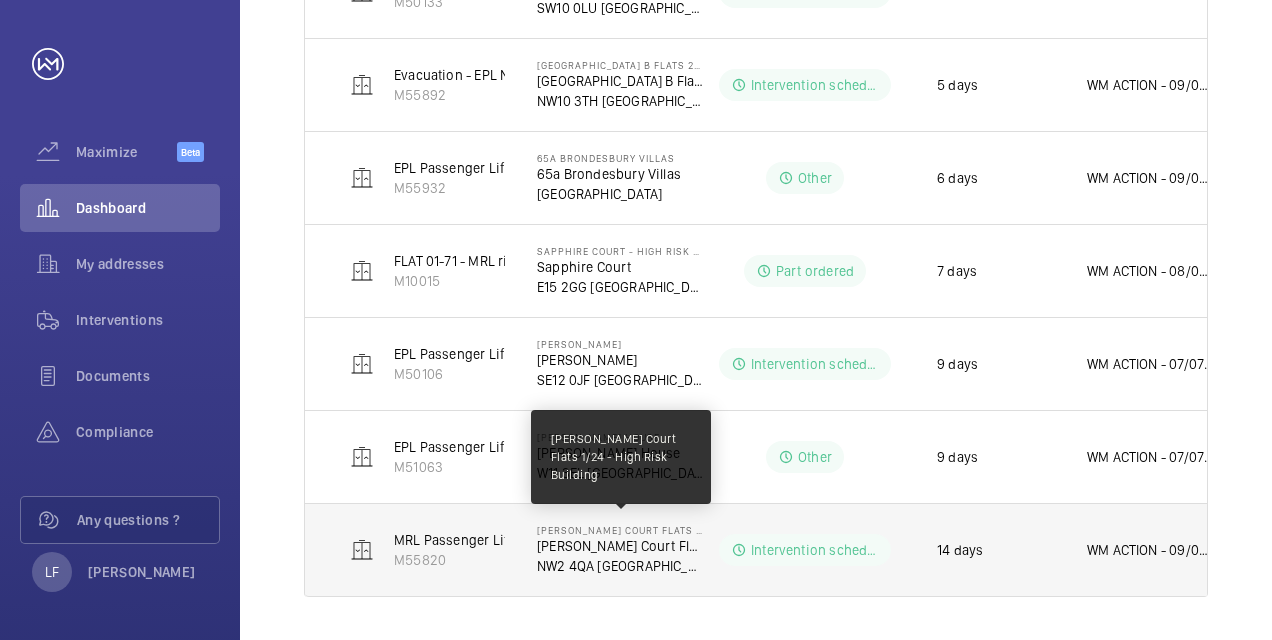 scroll, scrollTop: 1032, scrollLeft: 0, axis: vertical 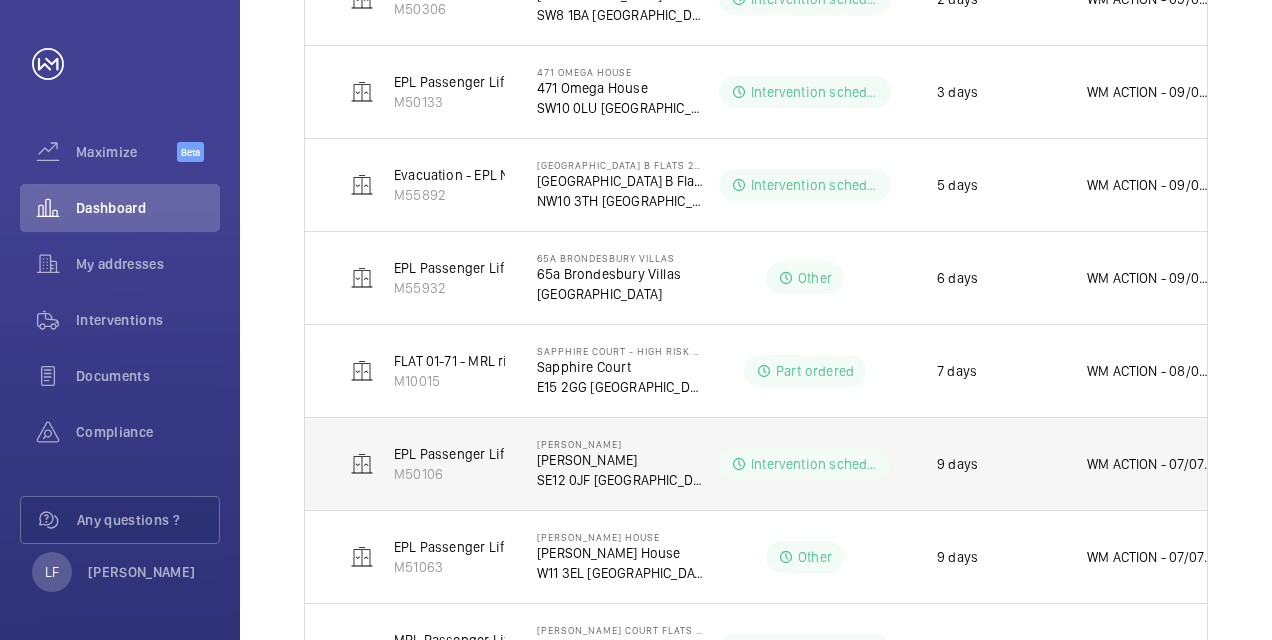 click on "WM ACTION - 07/07 - Eta for replacement to be provided this week
04/07 - Chasing eta
03/07 - Drive replacement/upgrade required, supply sourcing
02/07 - Follow up [DATE]" 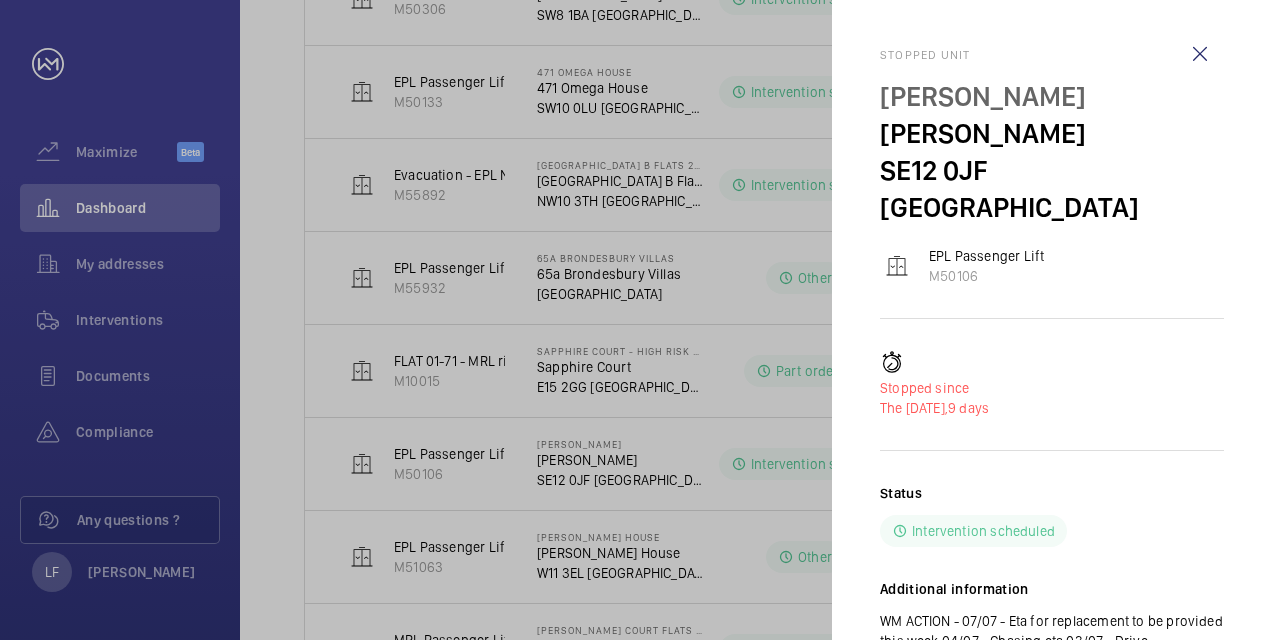 click 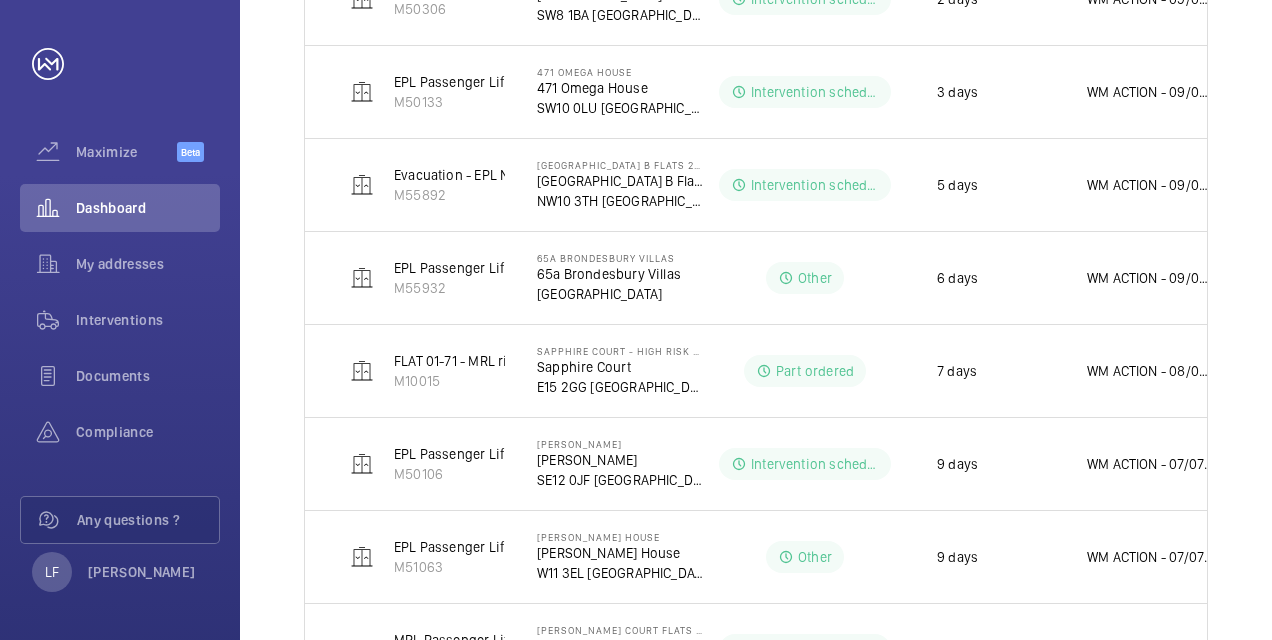click on "SE12 0JF [GEOGRAPHIC_DATA]" 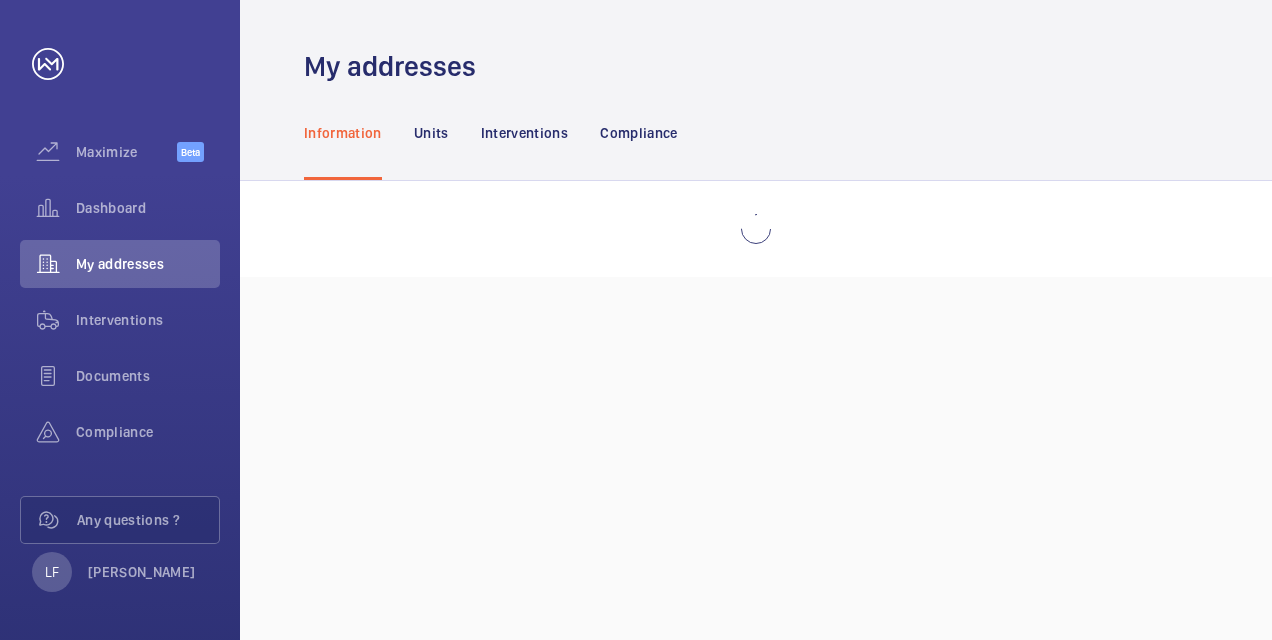 scroll, scrollTop: 0, scrollLeft: 0, axis: both 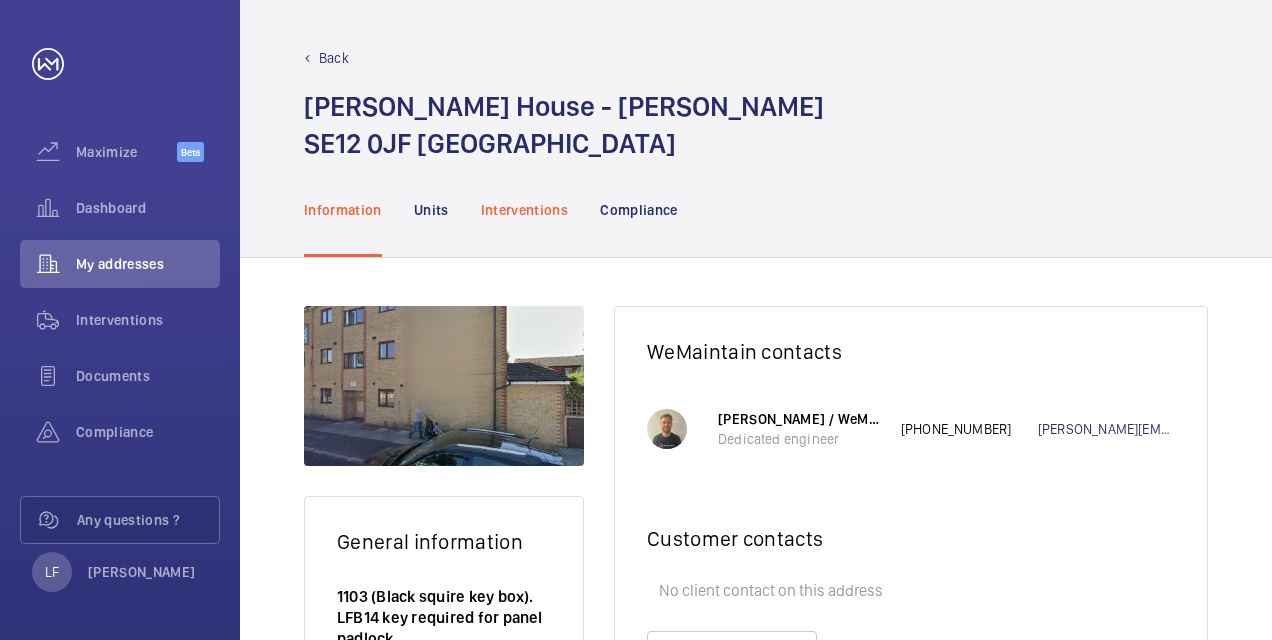 click on "Interventions" 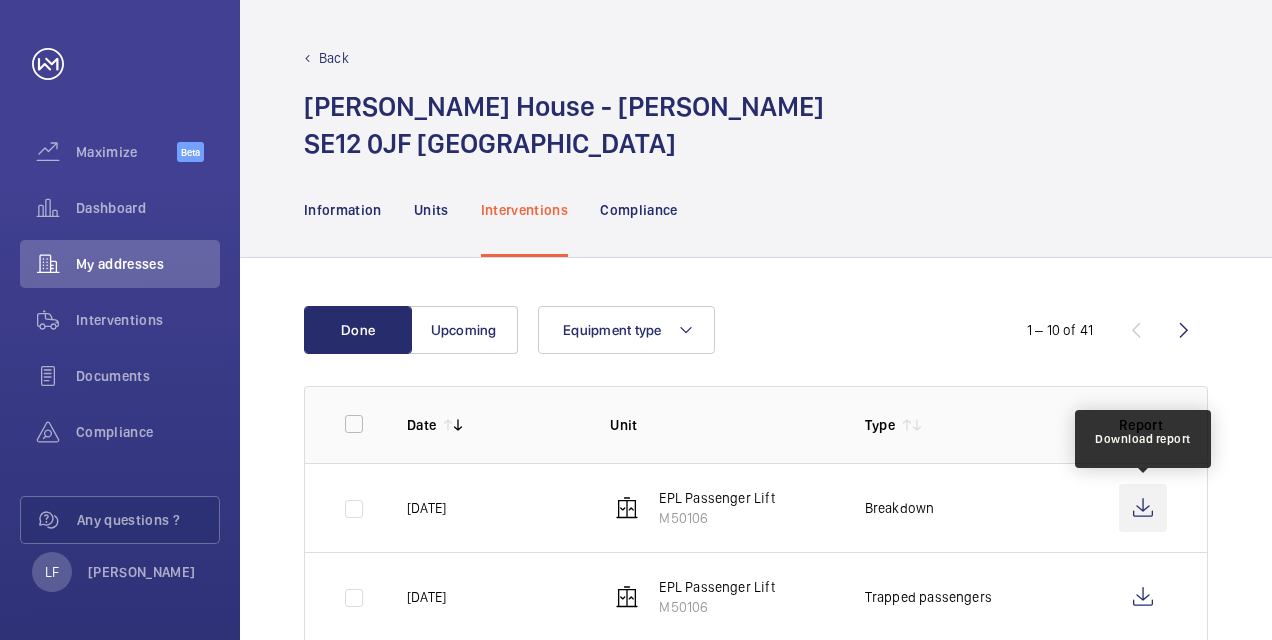click 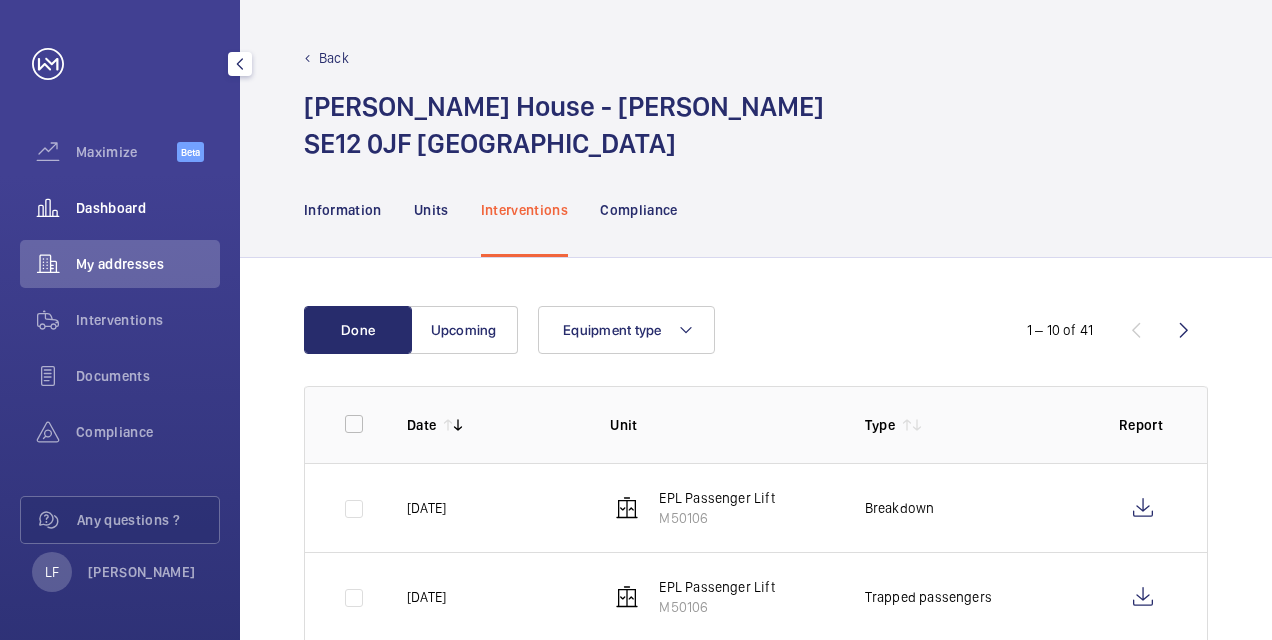 click on "Dashboard" 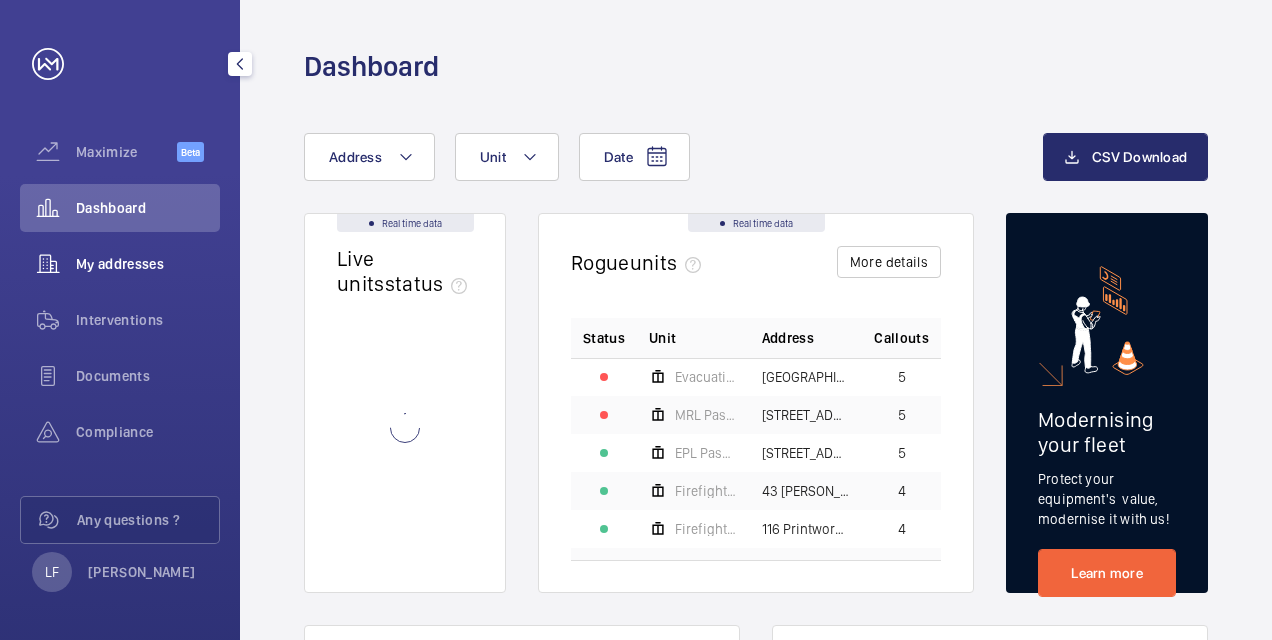 click on "My addresses" 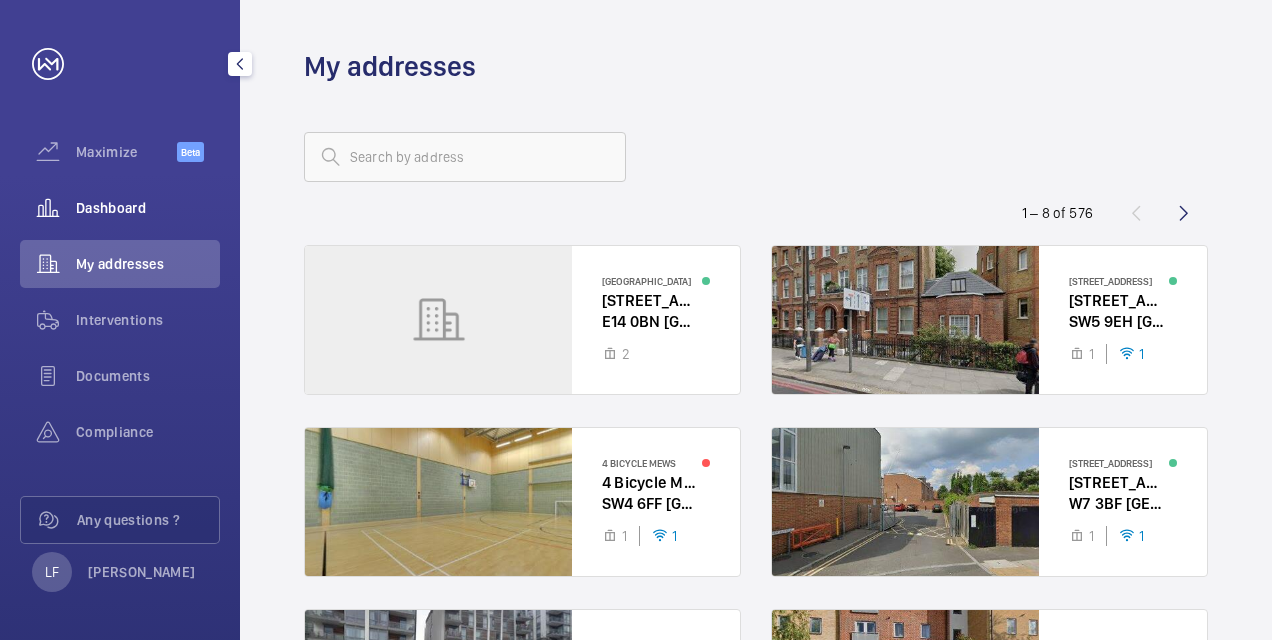 click on "Dashboard" 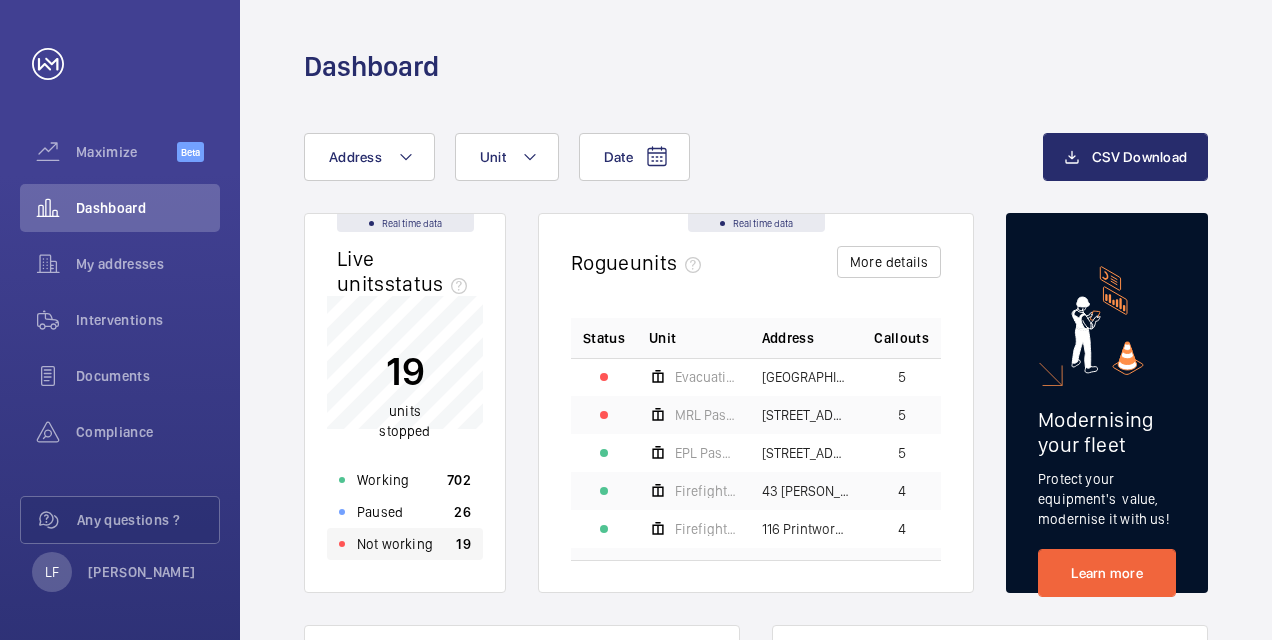 click on "Not working" 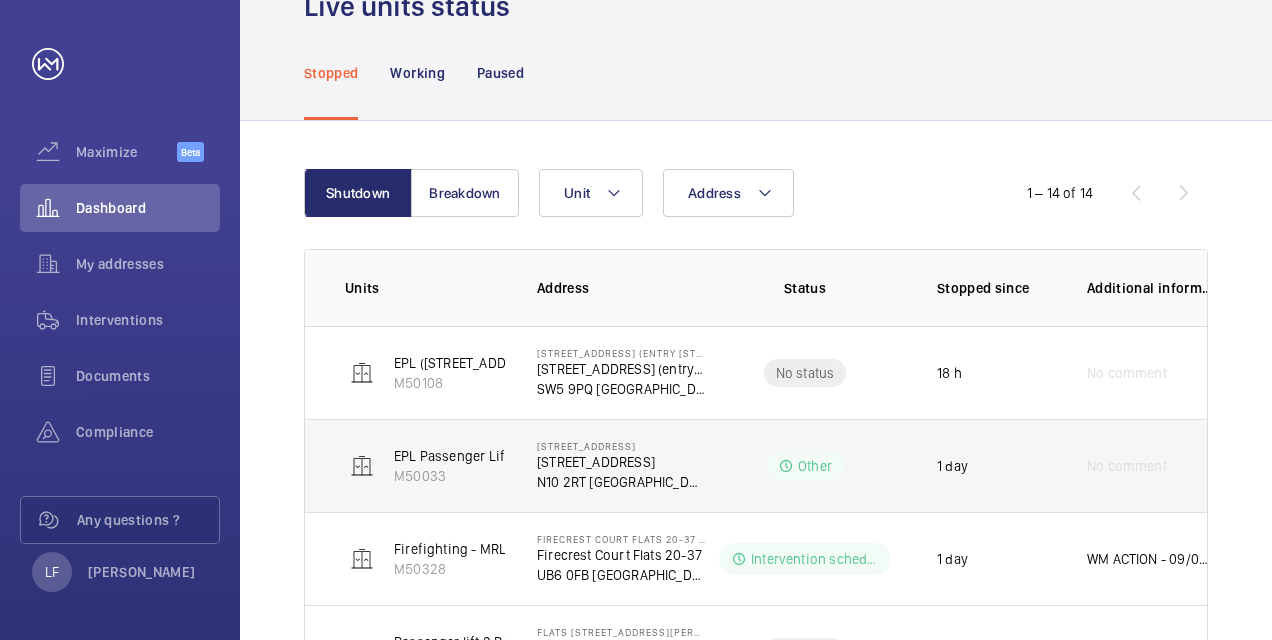 scroll, scrollTop: 200, scrollLeft: 0, axis: vertical 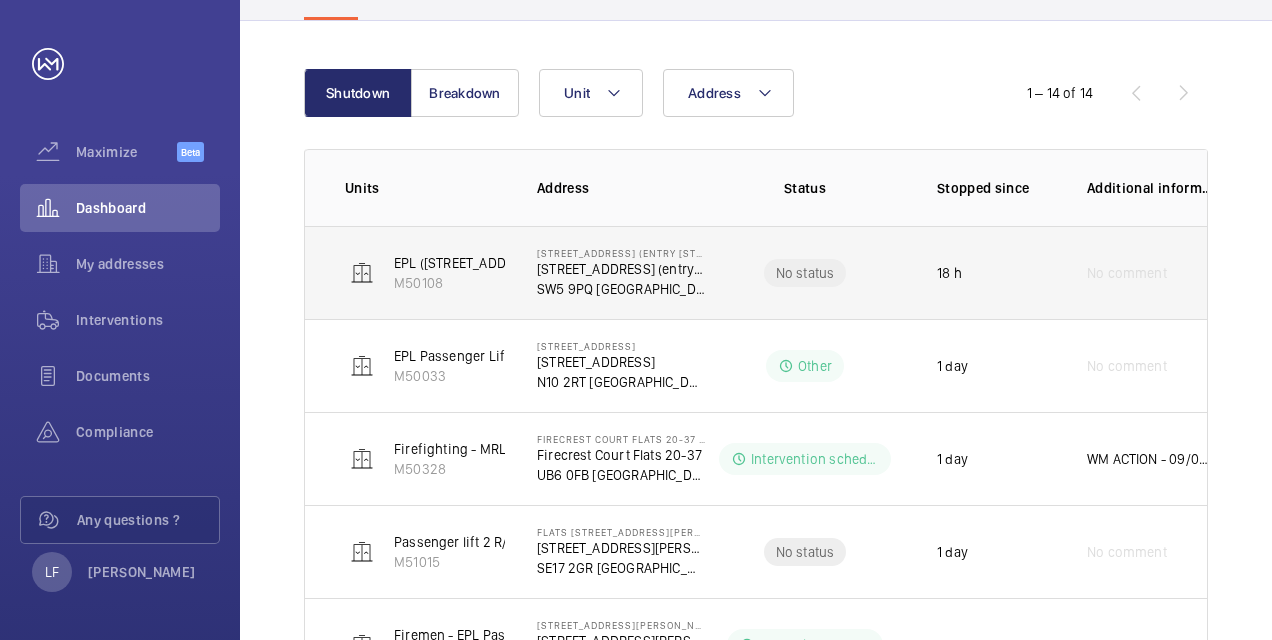 click on "SW5 9PQ [GEOGRAPHIC_DATA]" 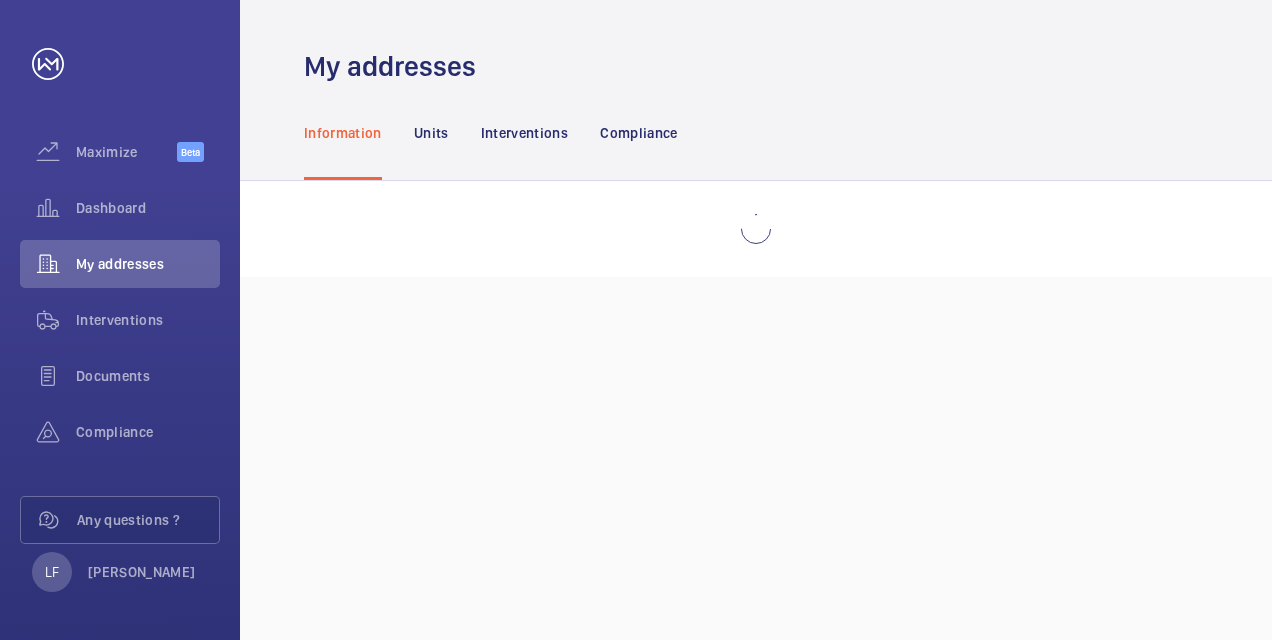 scroll, scrollTop: 0, scrollLeft: 0, axis: both 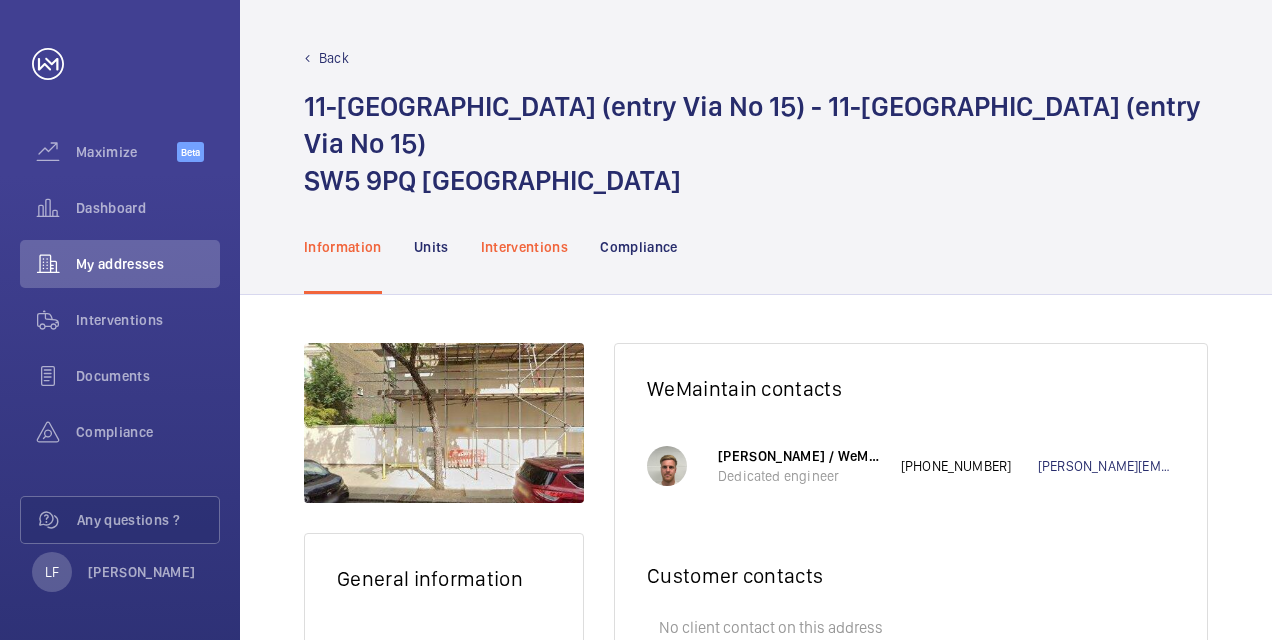 click on "Interventions" 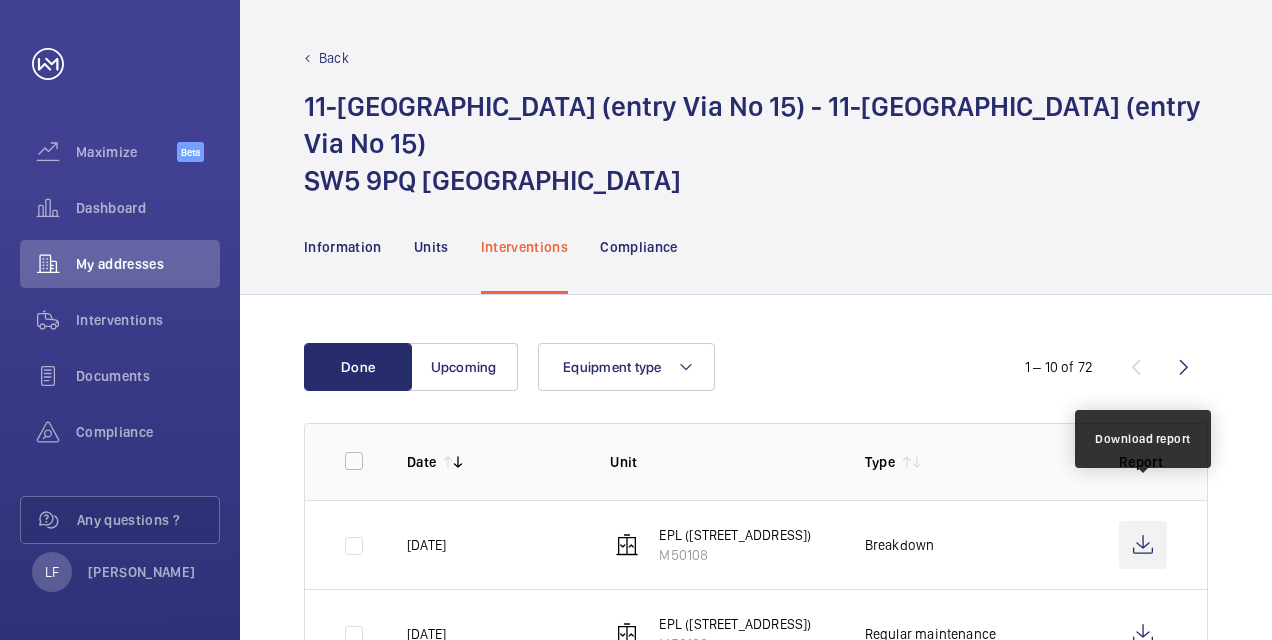 click 